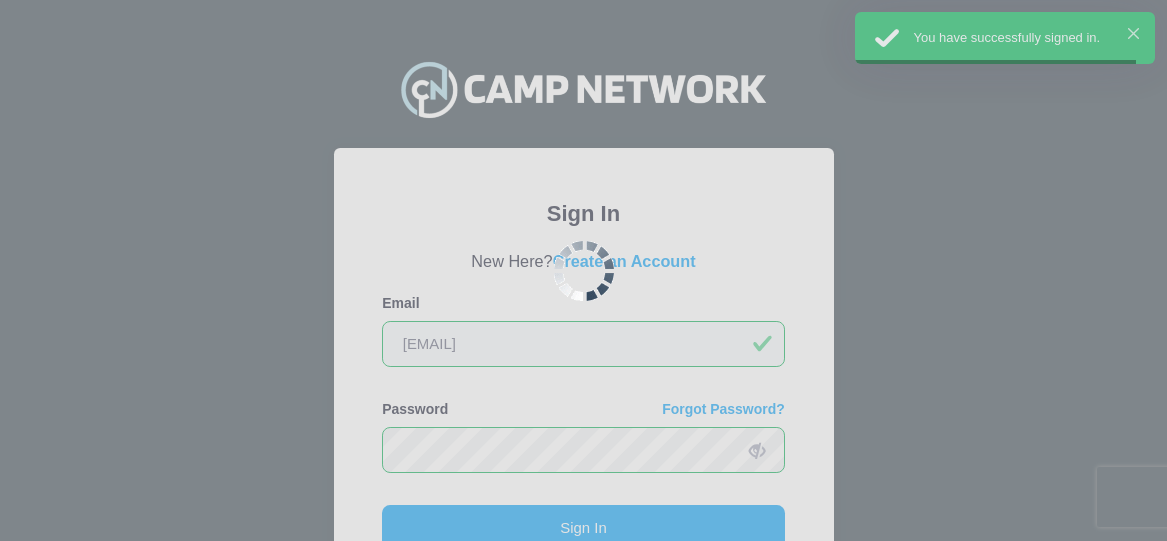 scroll, scrollTop: 0, scrollLeft: 0, axis: both 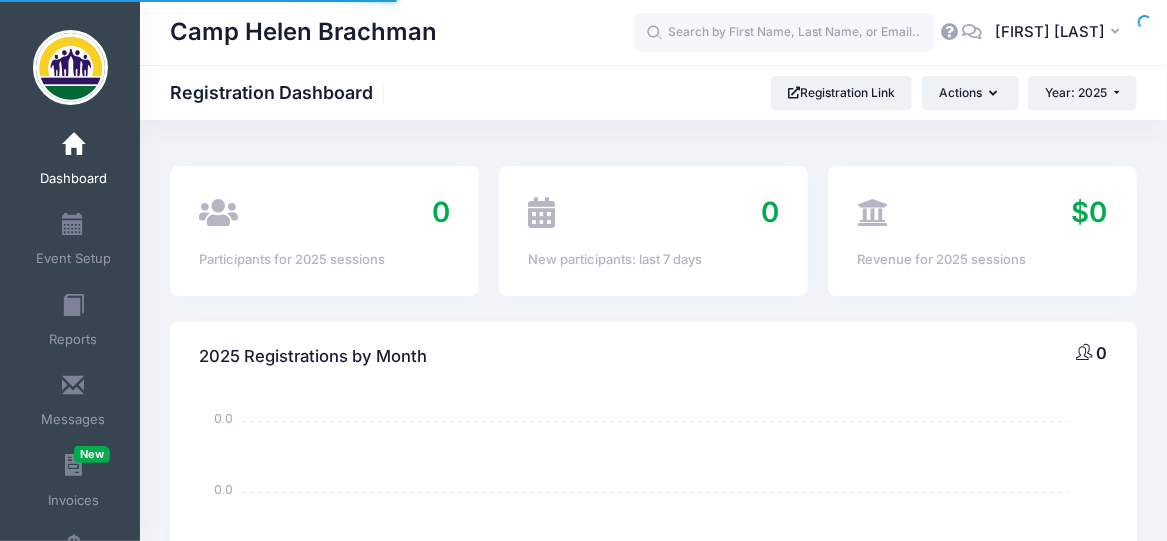 select 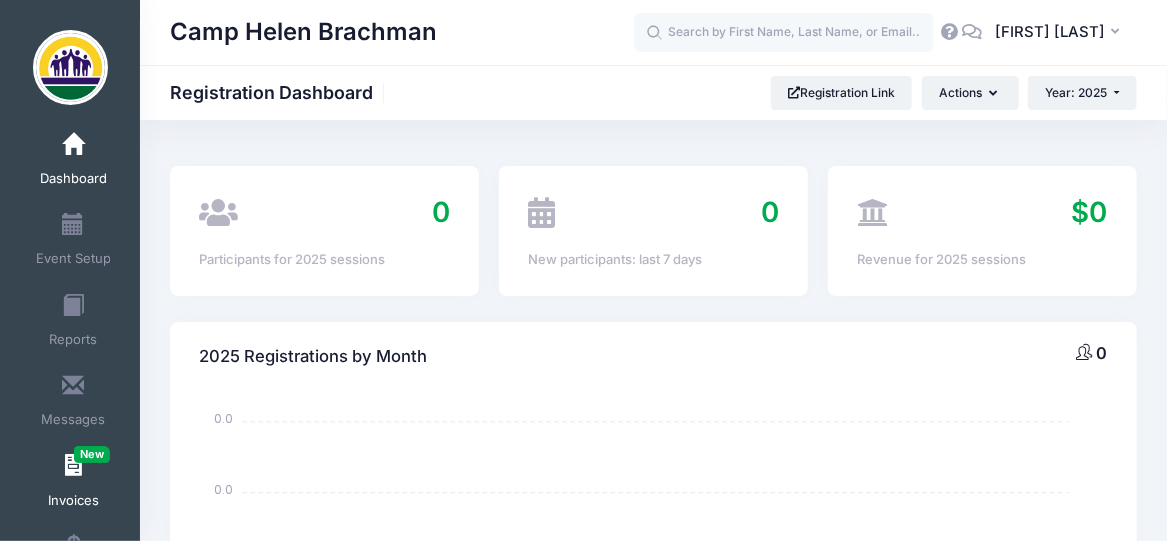 click on "New" at bounding box center (92, 454) 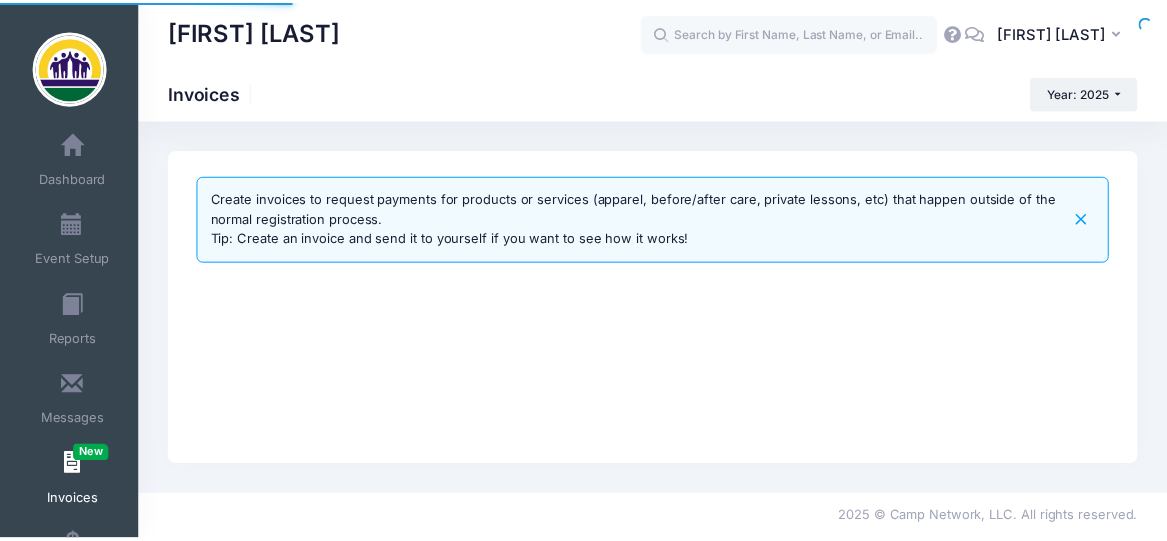 scroll, scrollTop: 0, scrollLeft: 0, axis: both 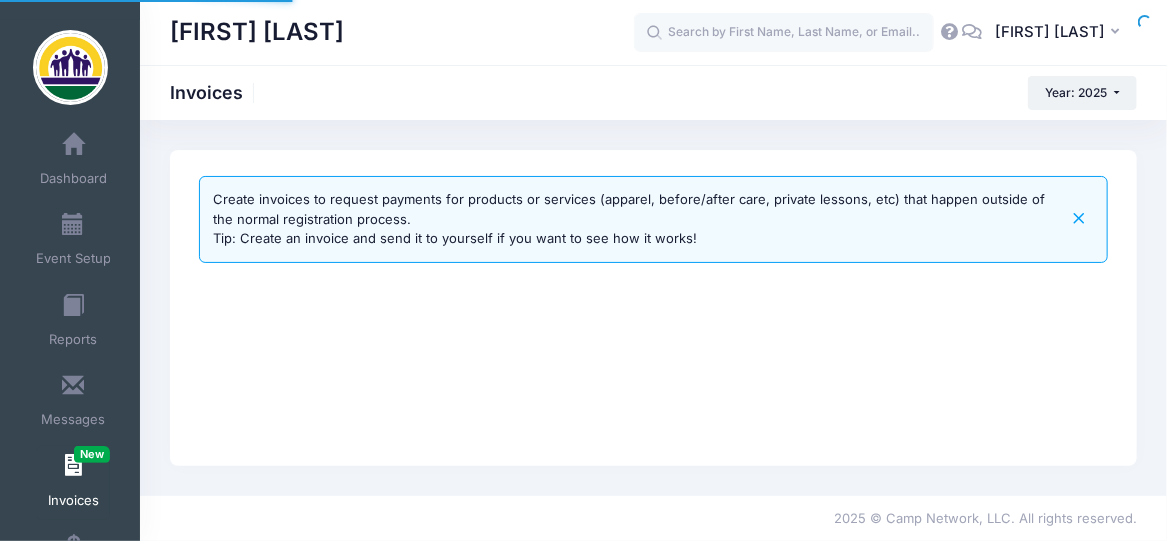 select 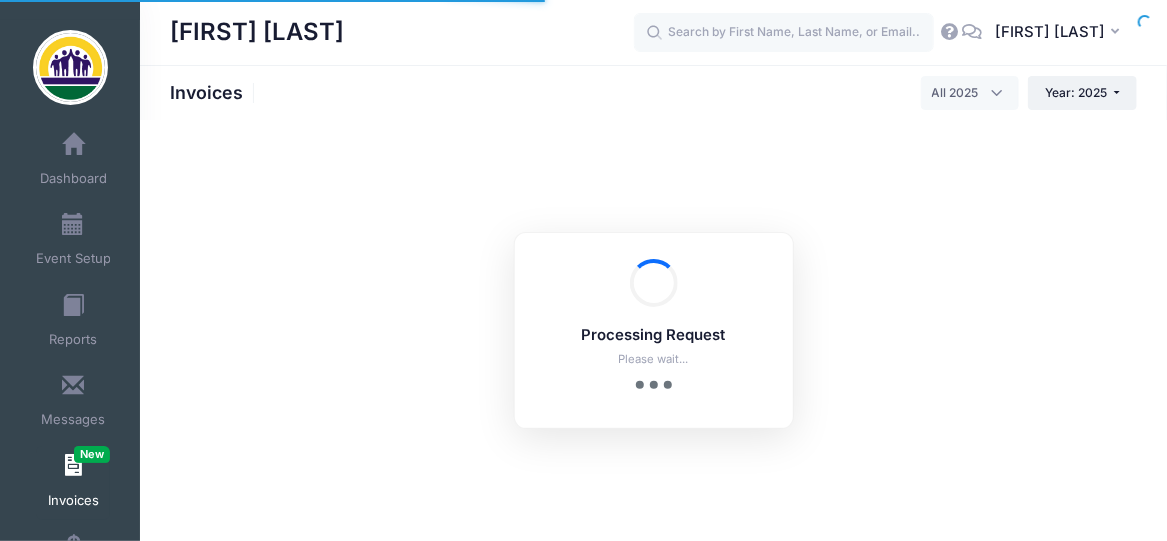 scroll, scrollTop: 0, scrollLeft: 0, axis: both 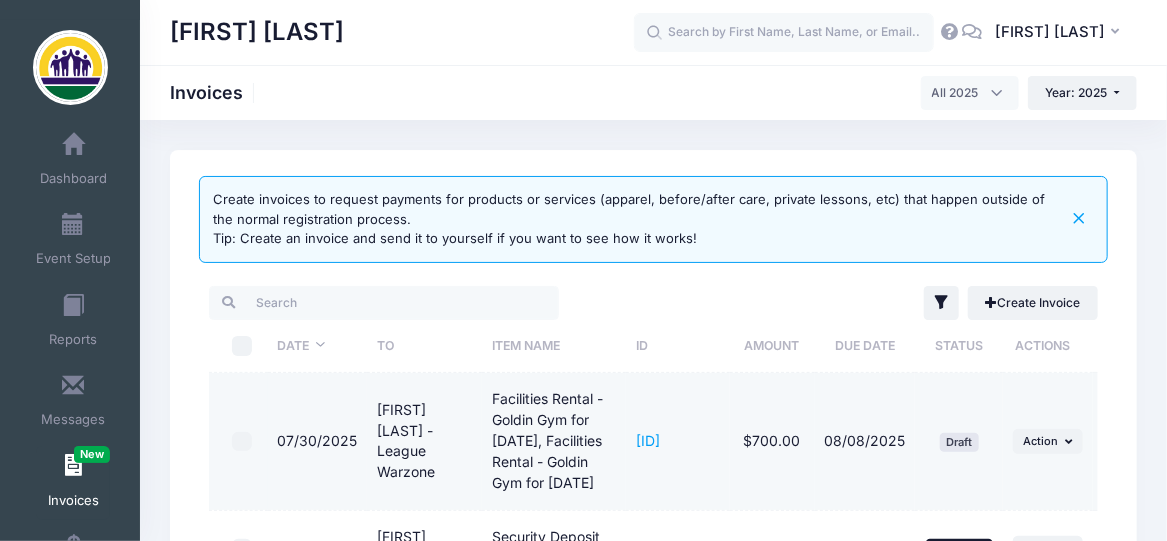 click on "Draft" at bounding box center [959, 442] 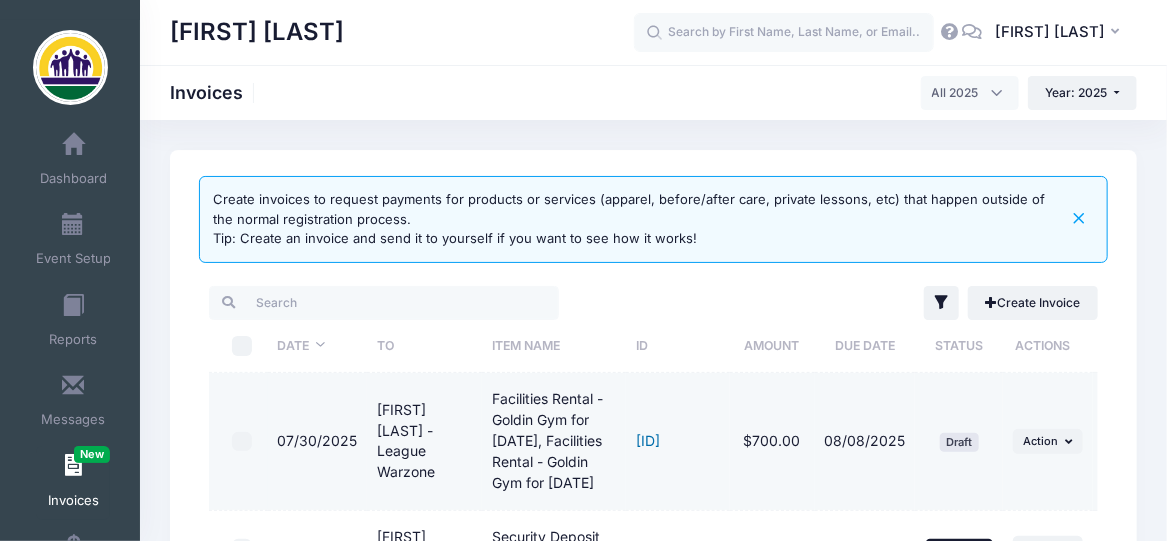 click on "6c966-ba913" at bounding box center [648, 440] 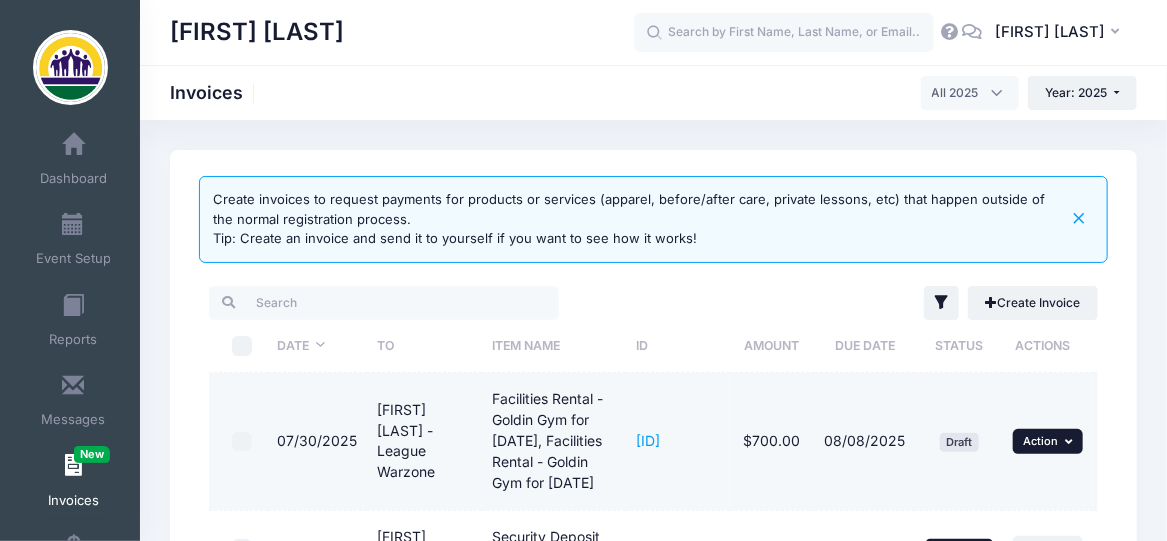 click at bounding box center [1071, 441] 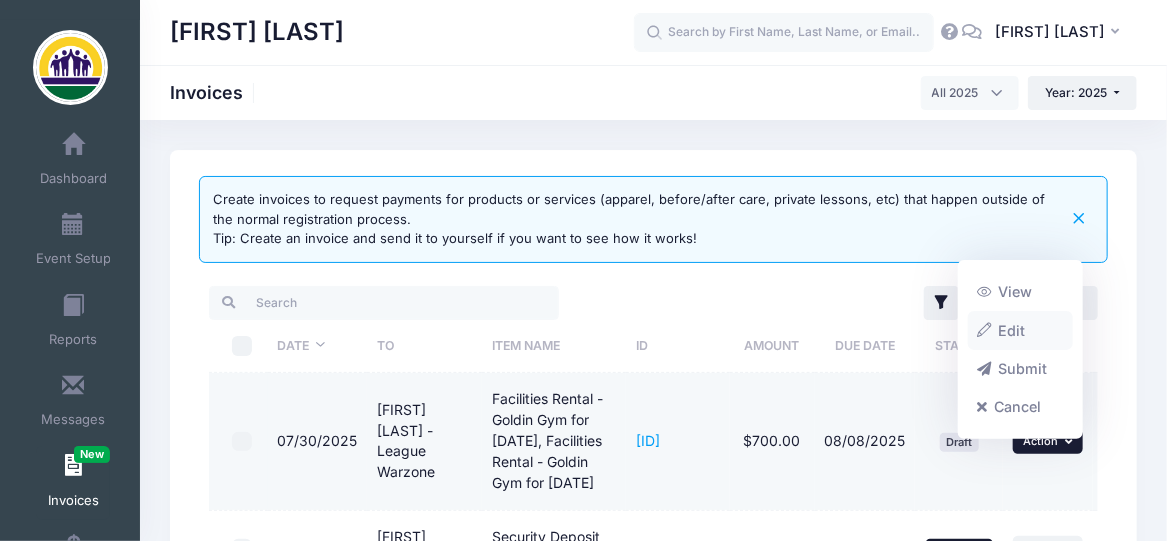click on "Edit" at bounding box center (1021, 330) 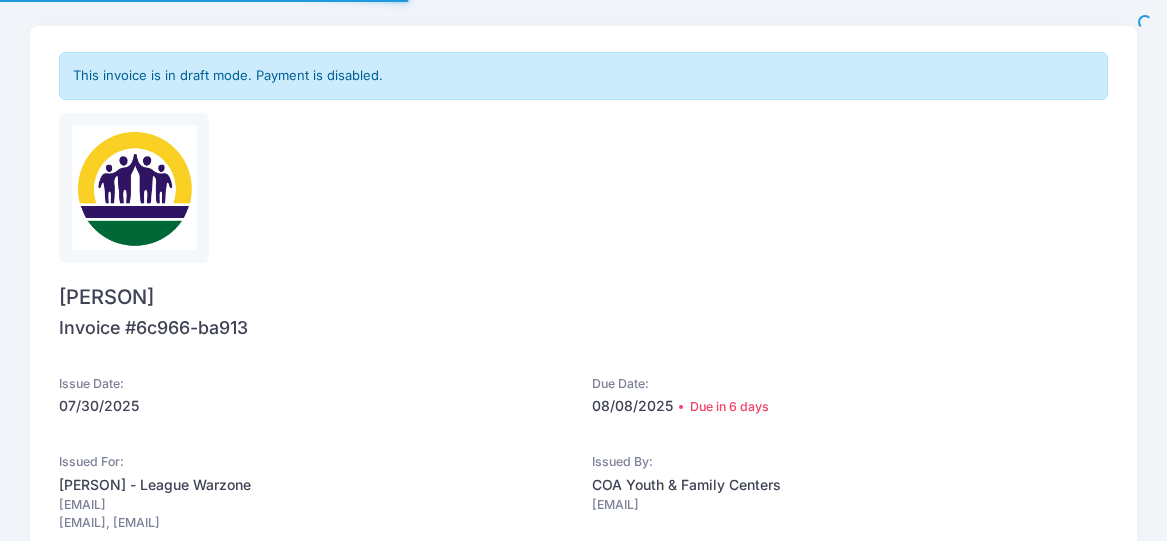 scroll, scrollTop: 0, scrollLeft: 0, axis: both 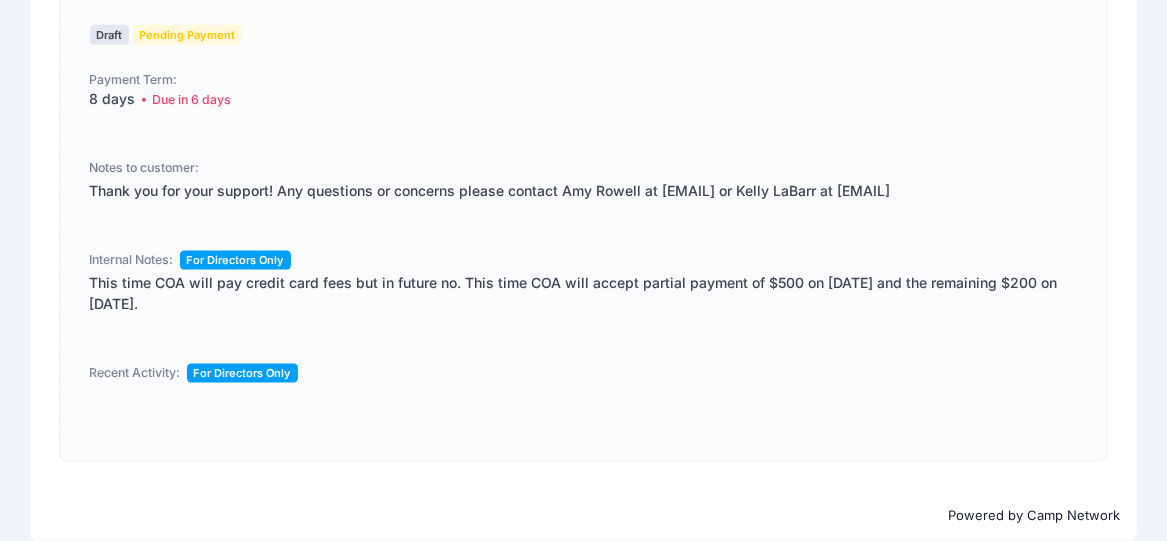 click on "This time COA will pay credit card fees but in future no.
This time COA will accept partial payment of $500 on 8/8/25 and the remaining $200 on 8/15/25." at bounding box center [584, 294] 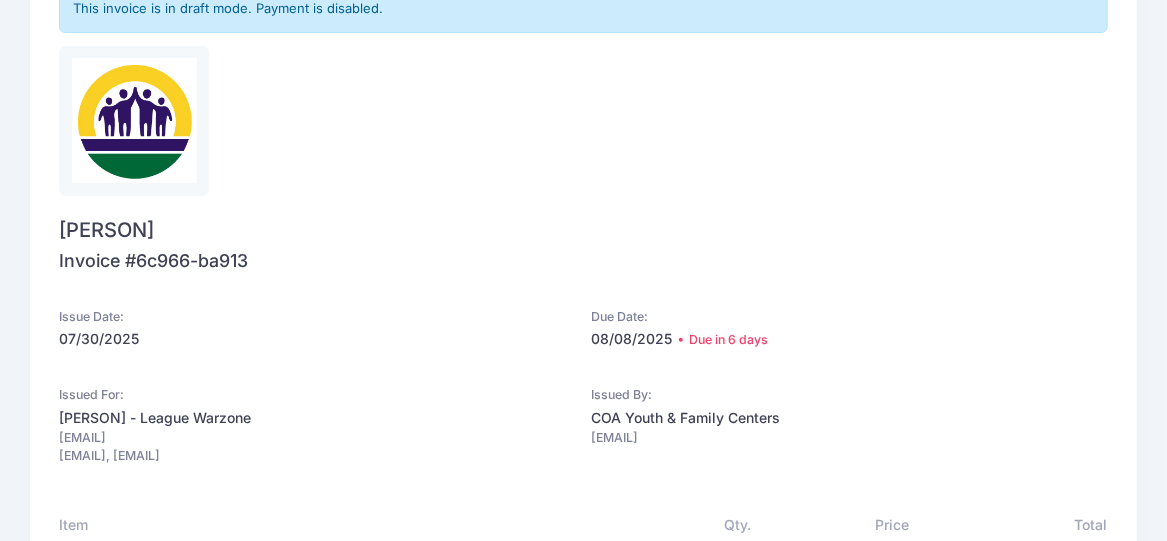 scroll, scrollTop: 0, scrollLeft: 0, axis: both 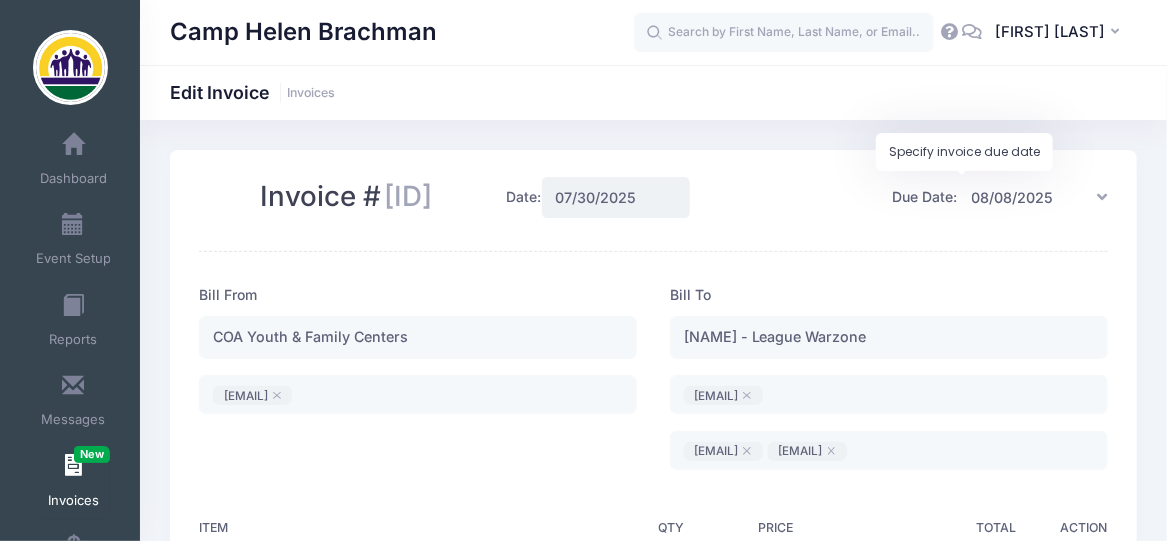 click at bounding box center [1103, 197] 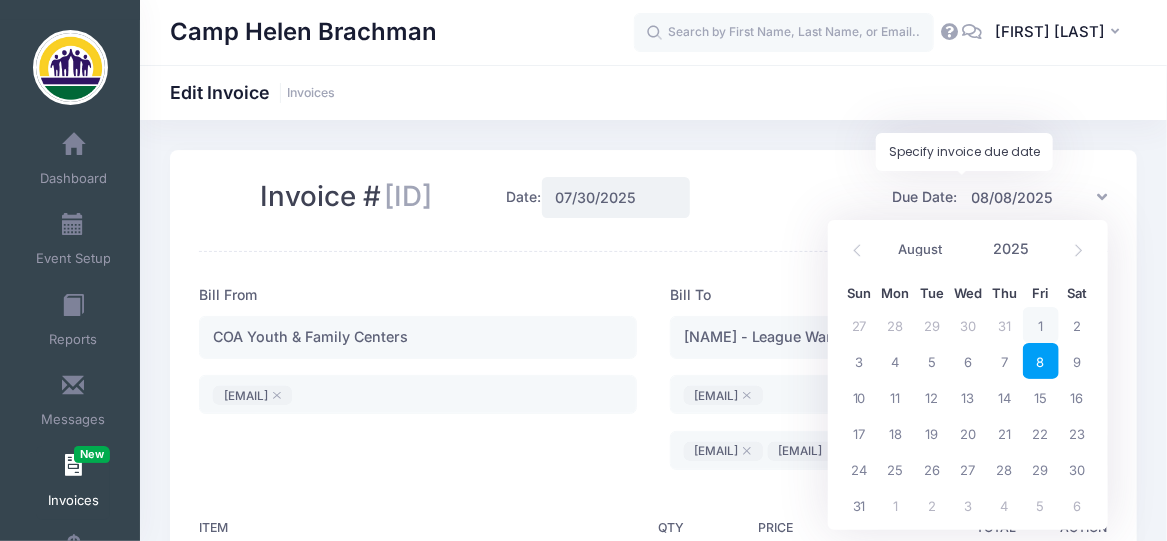 click on "08/08/2025" at bounding box center [1033, 197] 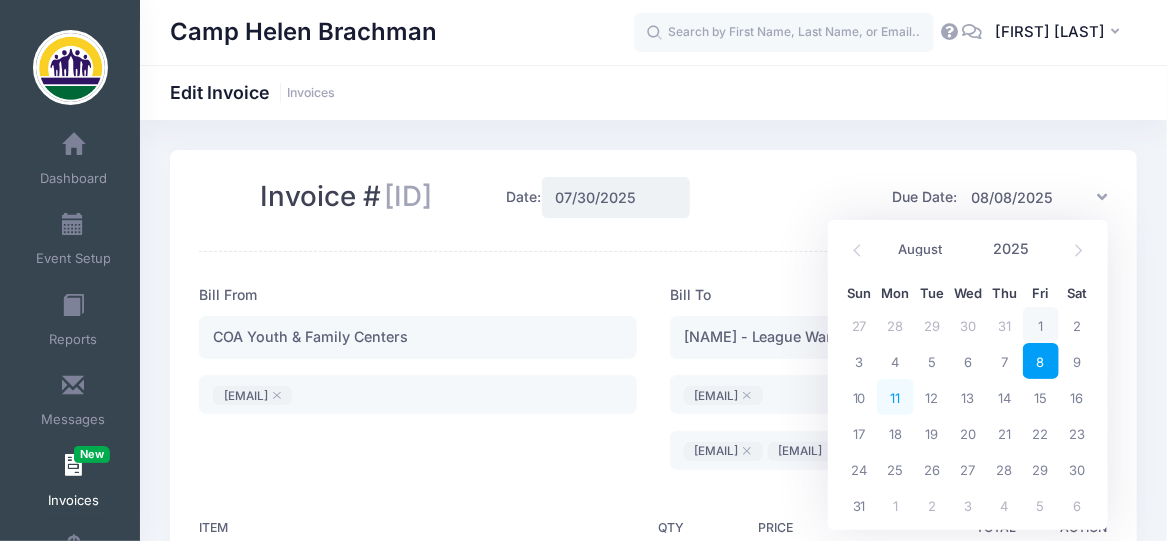 click on "11" at bounding box center [895, 397] 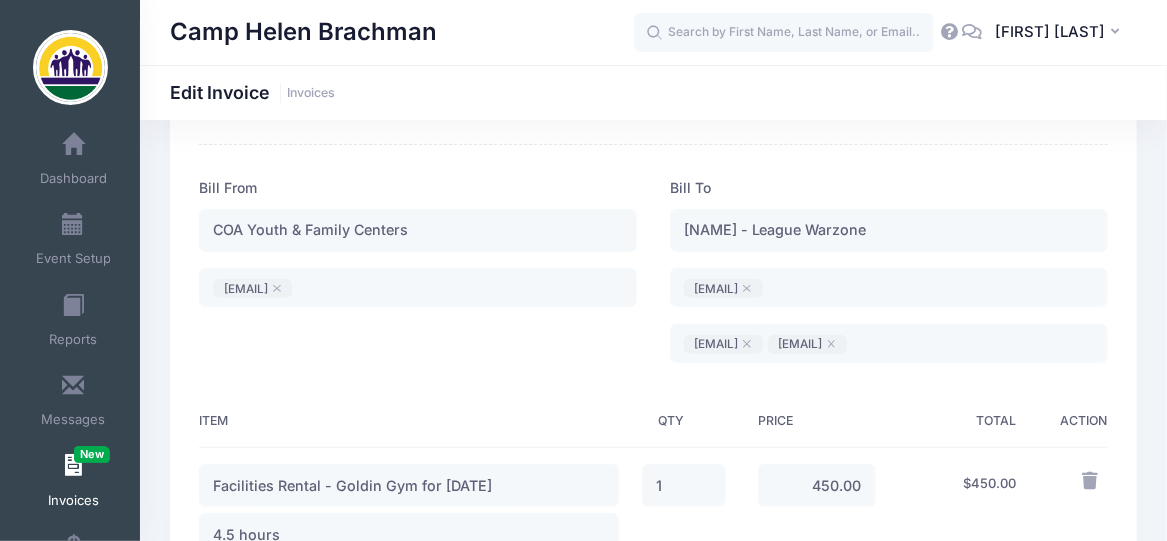 scroll, scrollTop: 200, scrollLeft: 0, axis: vertical 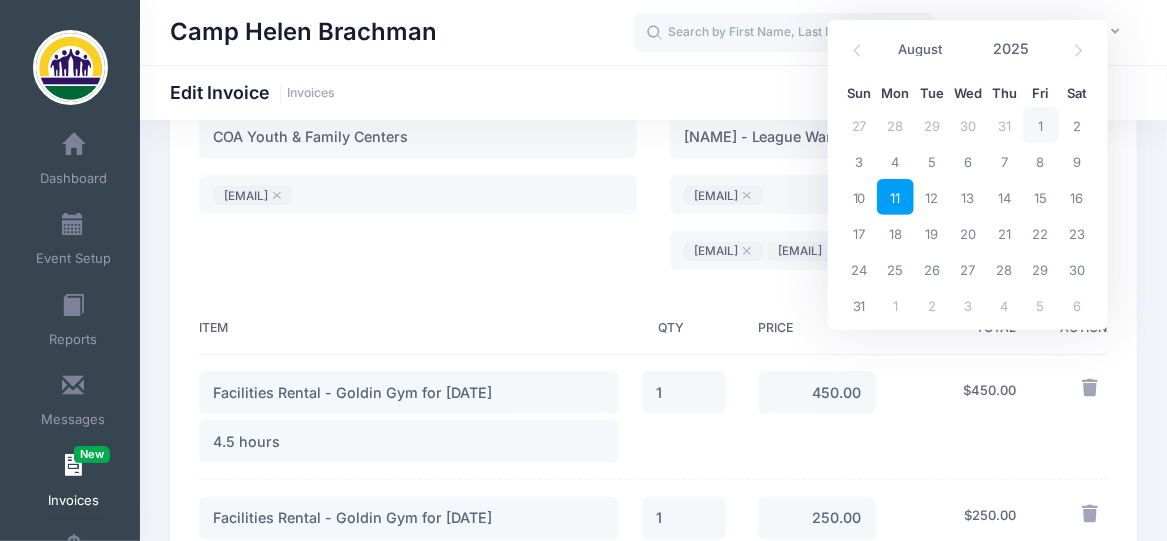 click on "11" at bounding box center [895, 197] 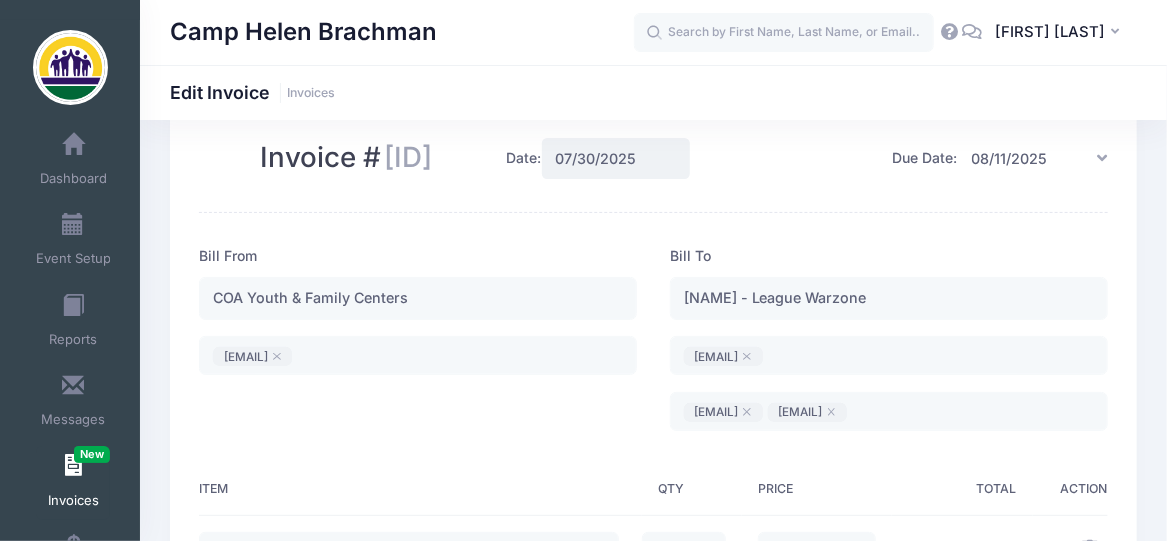 scroll, scrollTop: 0, scrollLeft: 0, axis: both 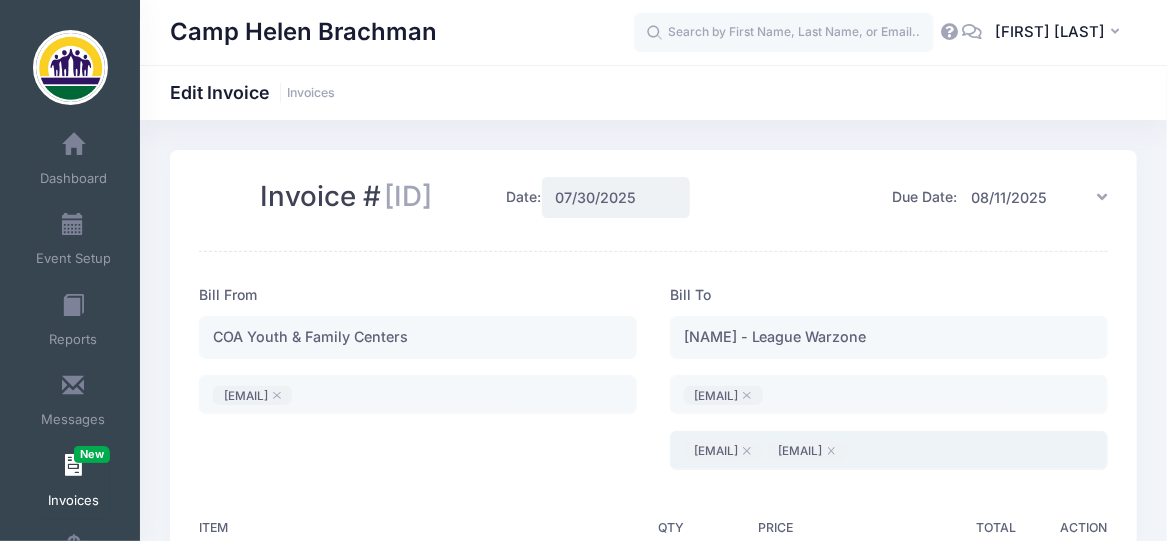 click on "arowell@coa-yfc.org klabarr@coa-yfc.org
​" at bounding box center [889, 450] 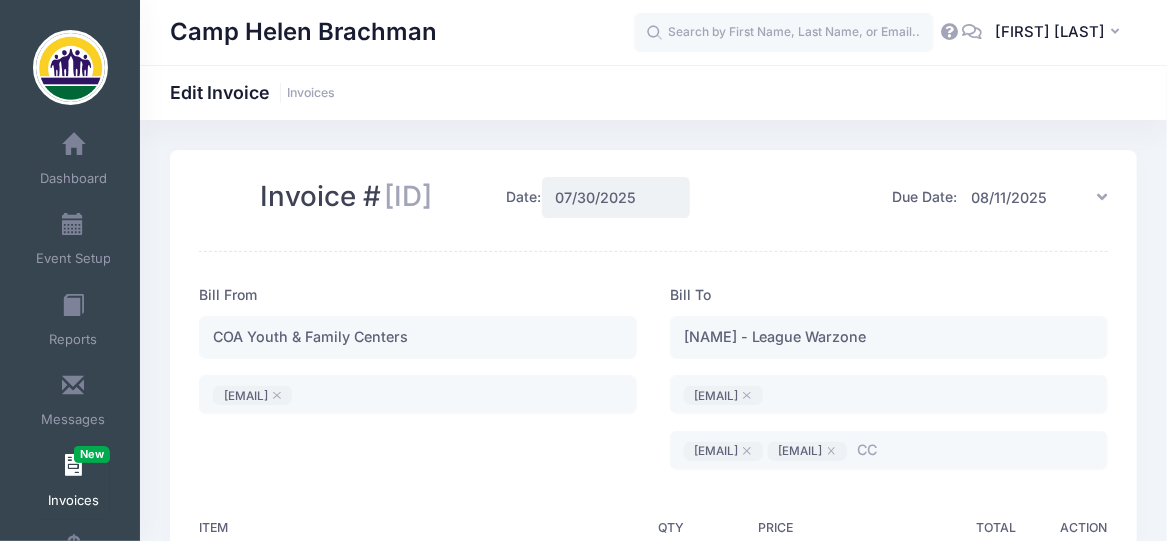 type 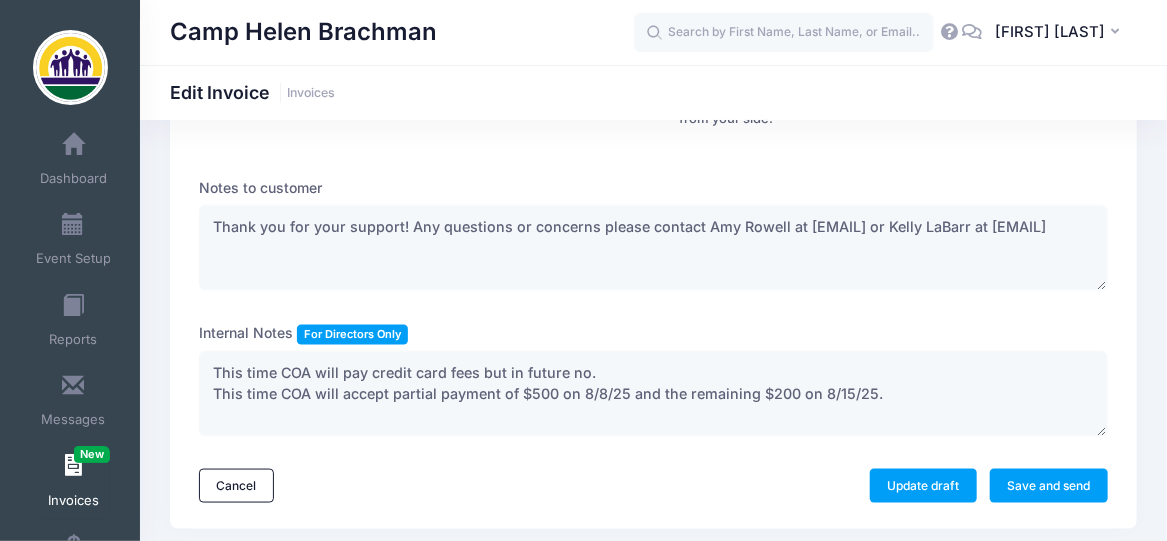 scroll, scrollTop: 900, scrollLeft: 0, axis: vertical 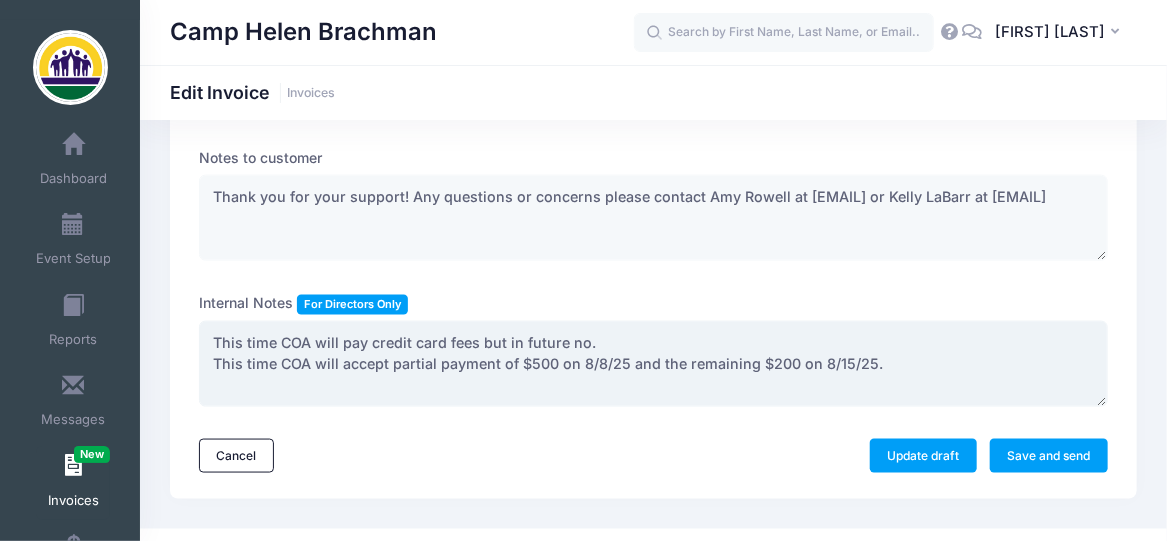 drag, startPoint x: 878, startPoint y: 369, endPoint x: 187, endPoint y: 401, distance: 691.74054 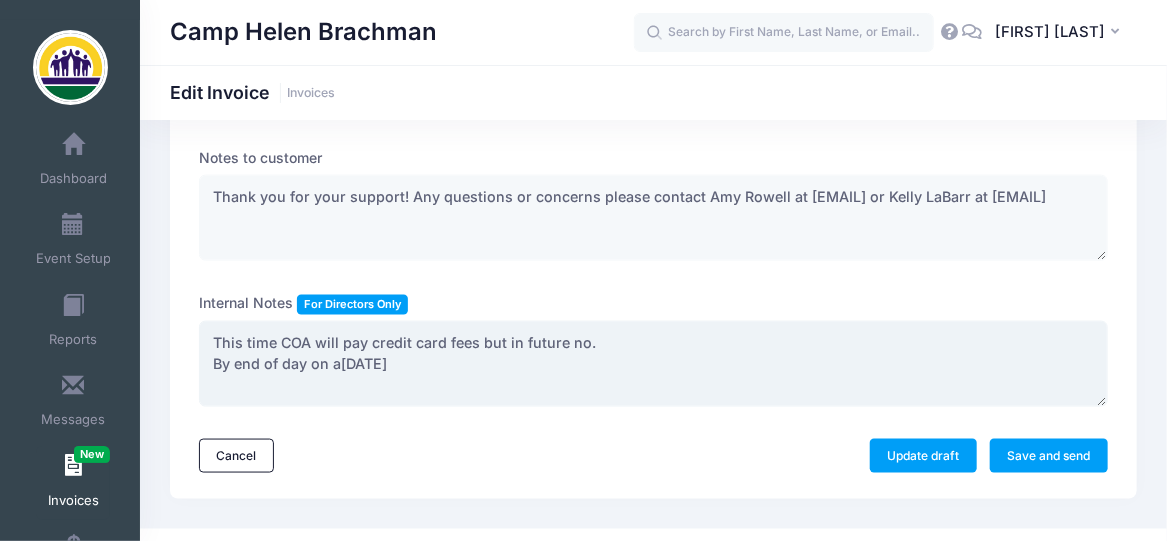 click on "This time COA will pay credit card fees but in future no.
This time COA will accept partial payment of $500 on 8/8/25 and the remaining $200 on 8/15/25." at bounding box center (653, 364) 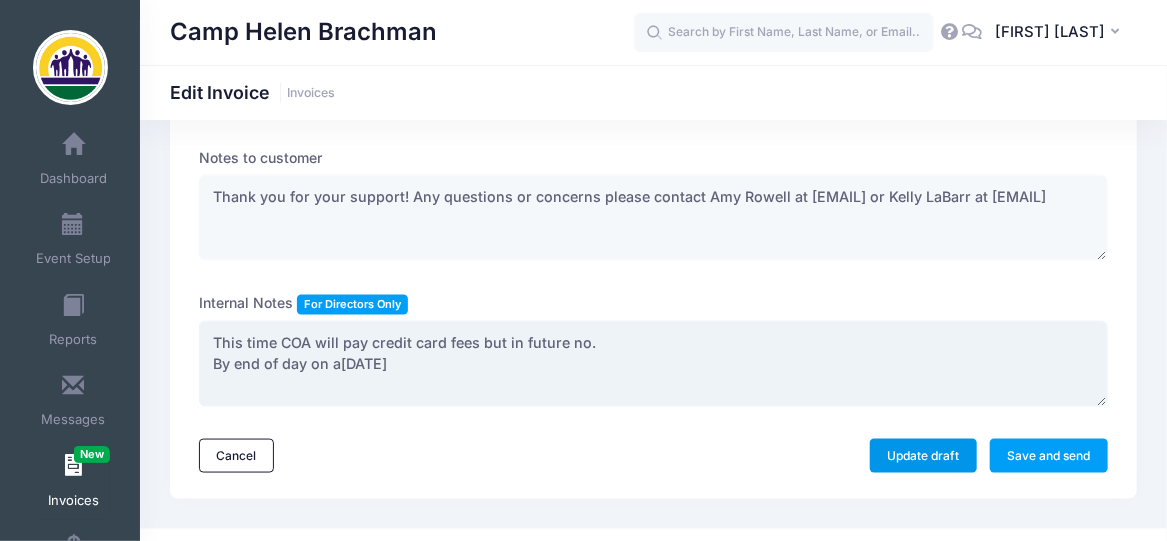 type on "This time COA will pay credit card fees but in future no.
By end of day on [DATE]" 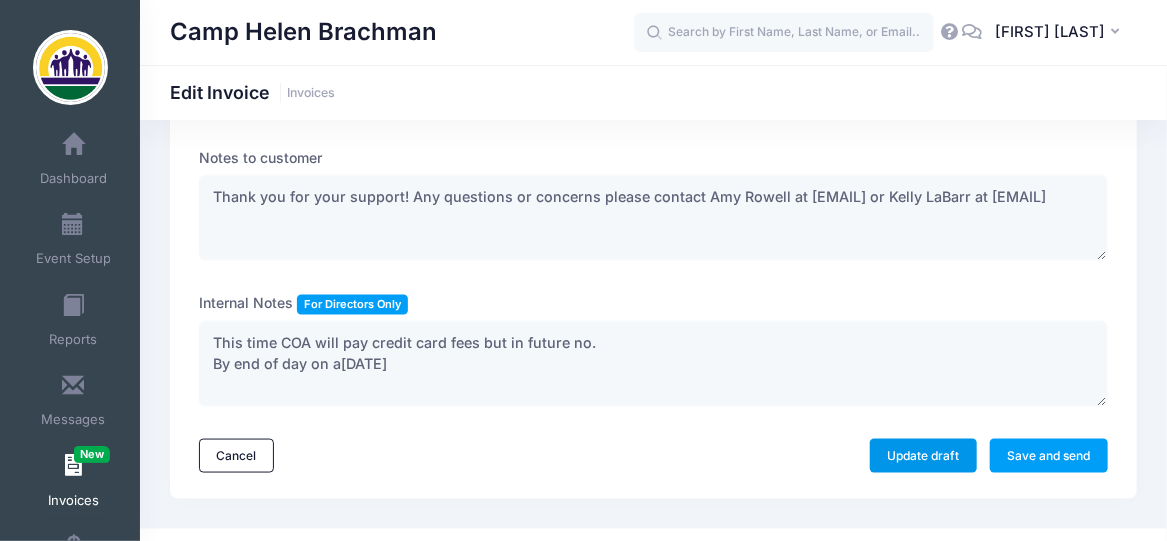 click on "Update draft" at bounding box center [923, 456] 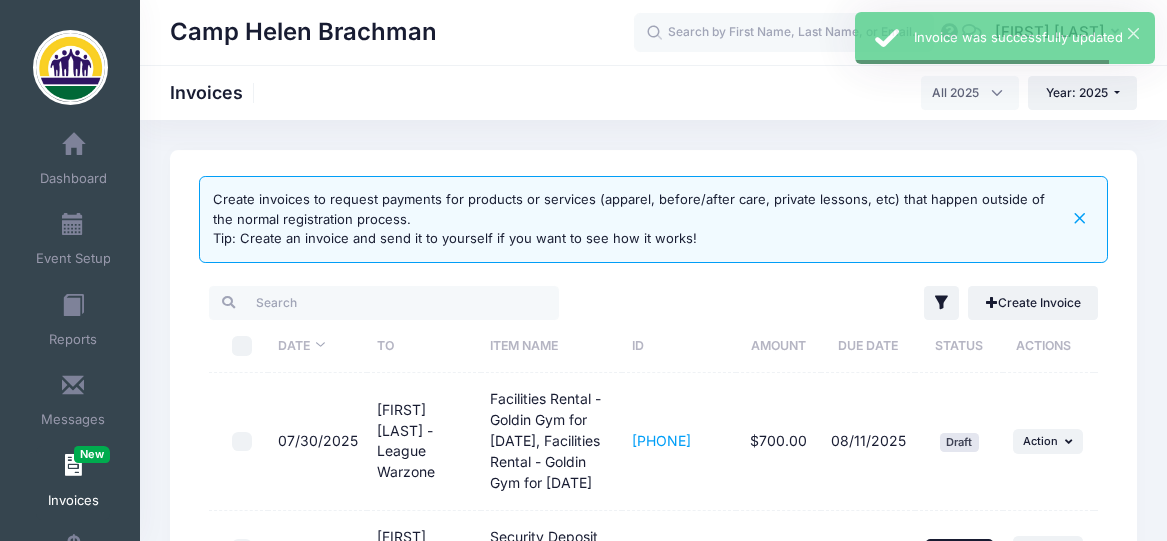 select 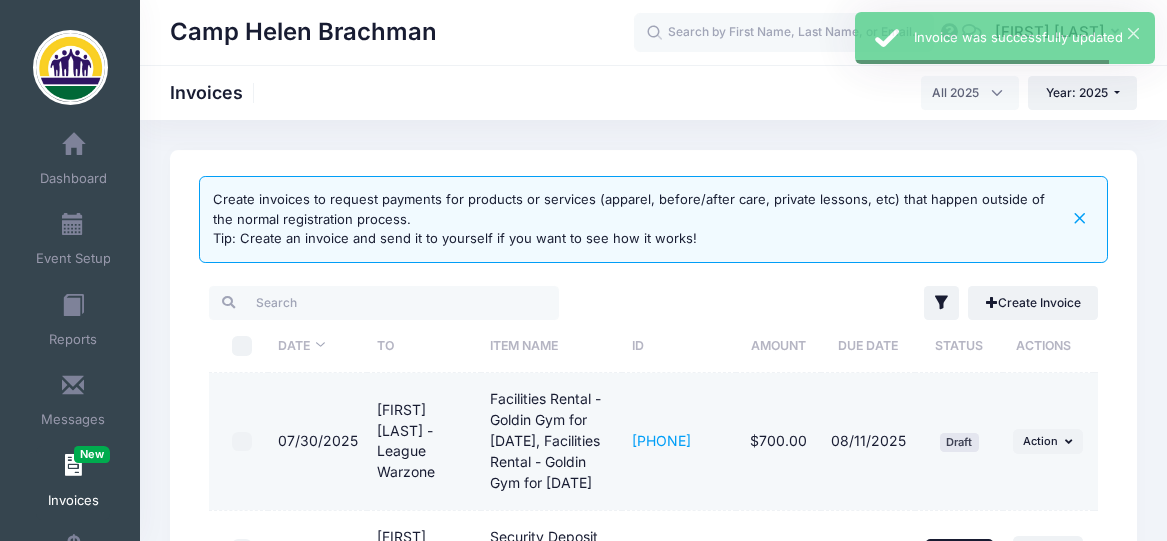 scroll, scrollTop: 0, scrollLeft: 0, axis: both 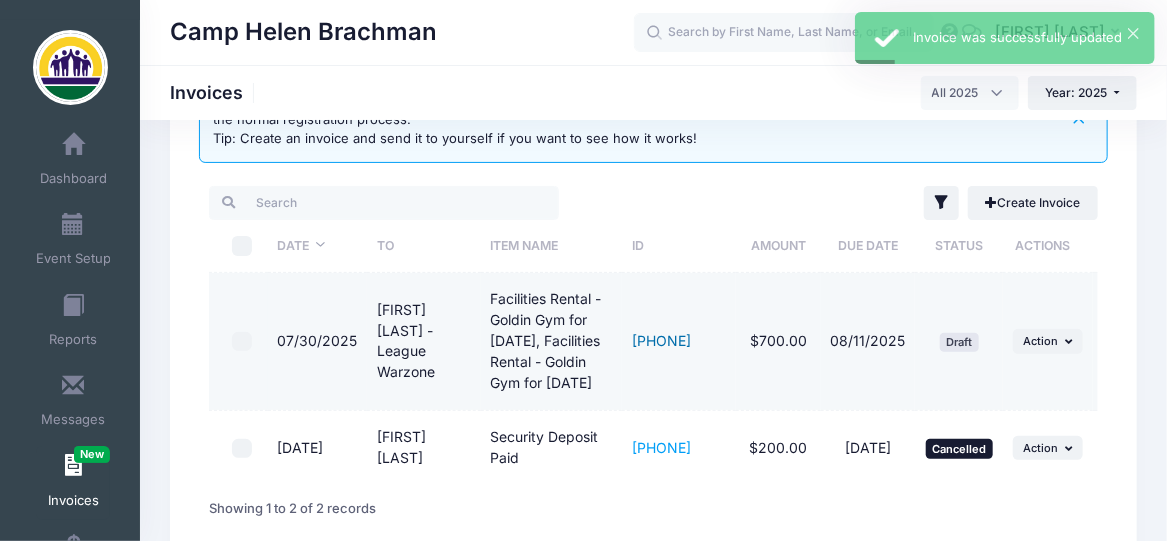 click on "[PHONE]" at bounding box center [661, 340] 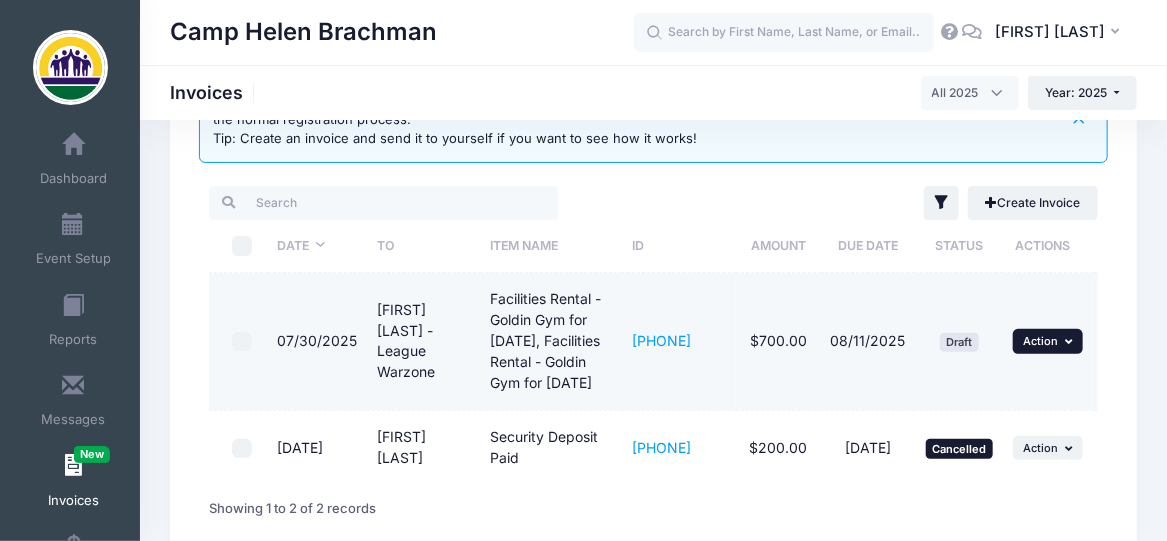 click at bounding box center [1071, 341] 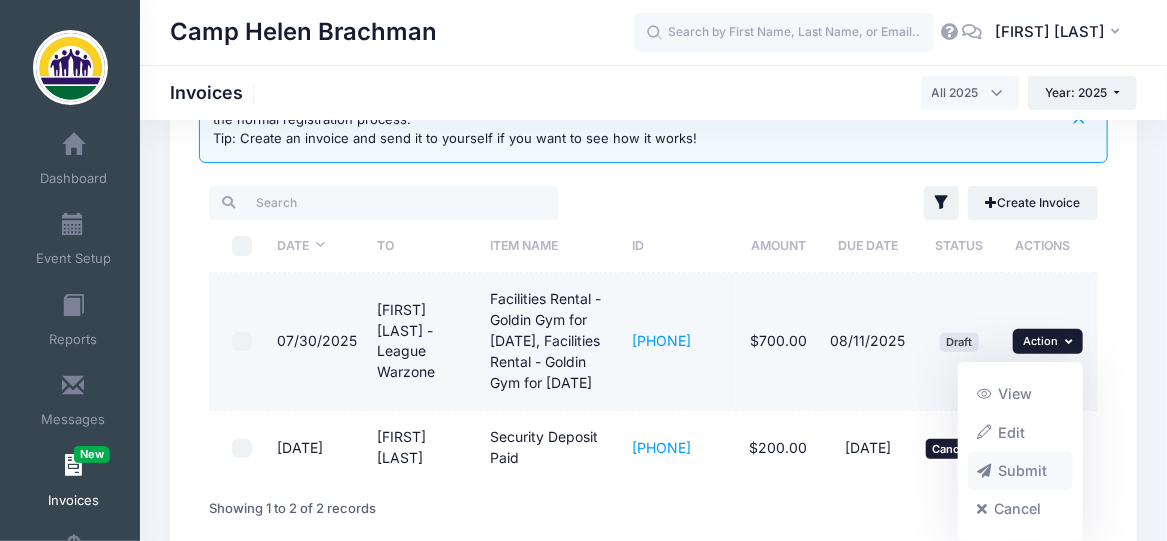 click on "Submit" at bounding box center [1021, 471] 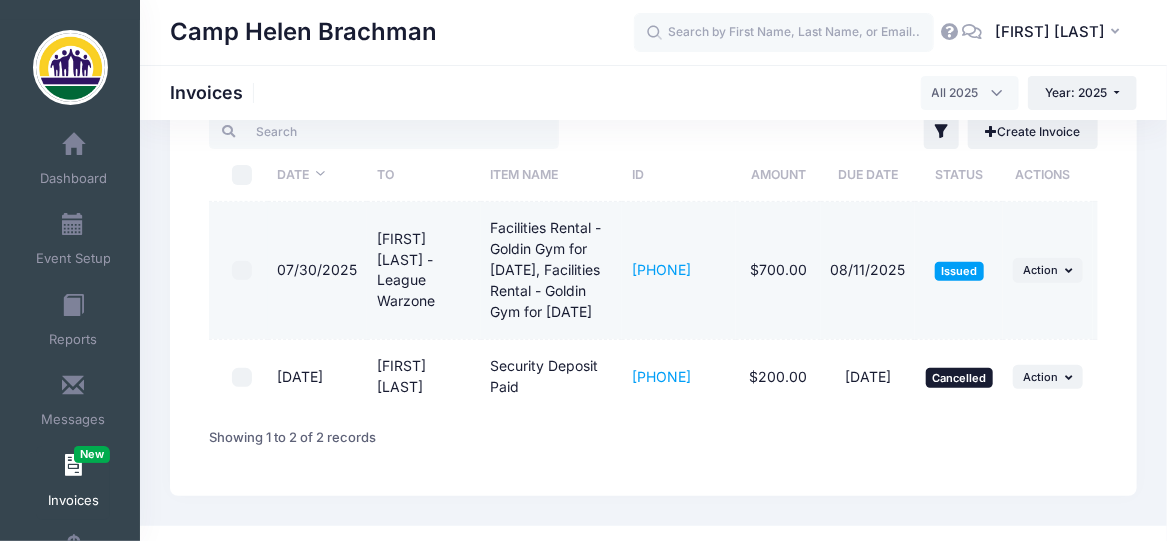 scroll, scrollTop: 200, scrollLeft: 0, axis: vertical 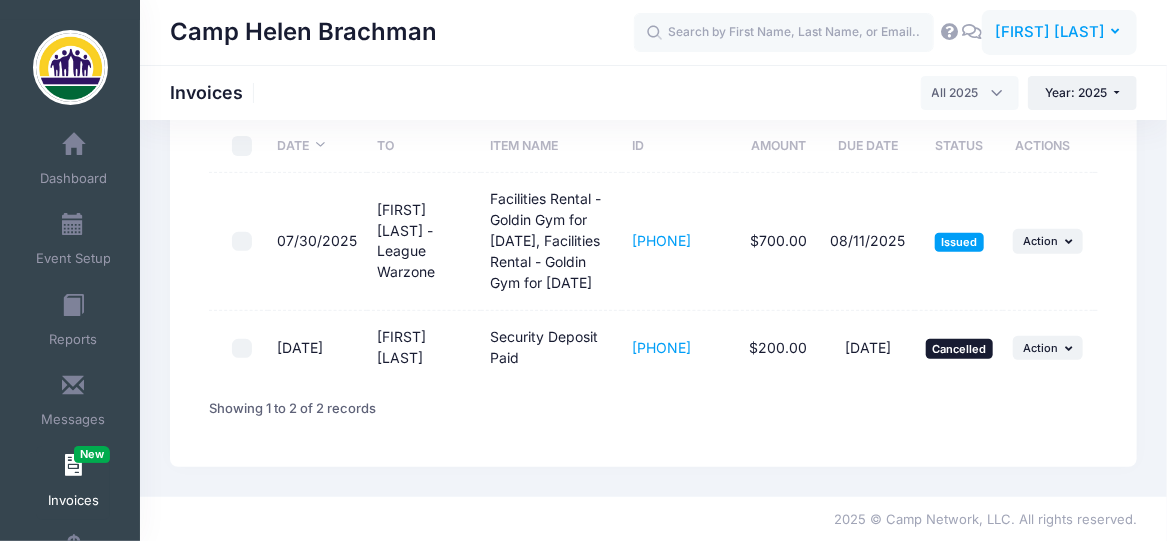 click at bounding box center [1117, 32] 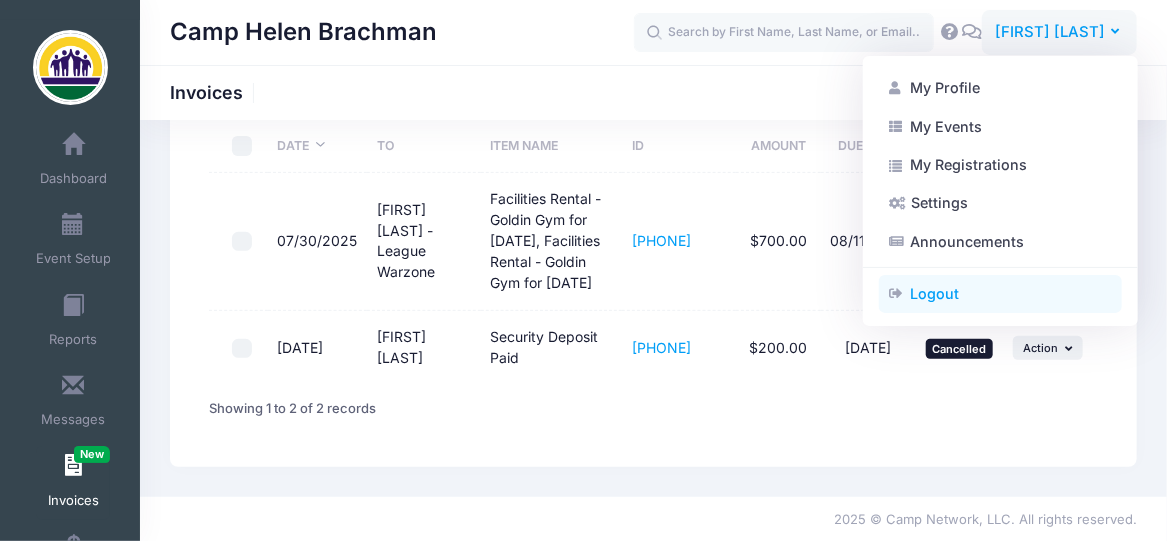 click on "Logout" at bounding box center [1000, 294] 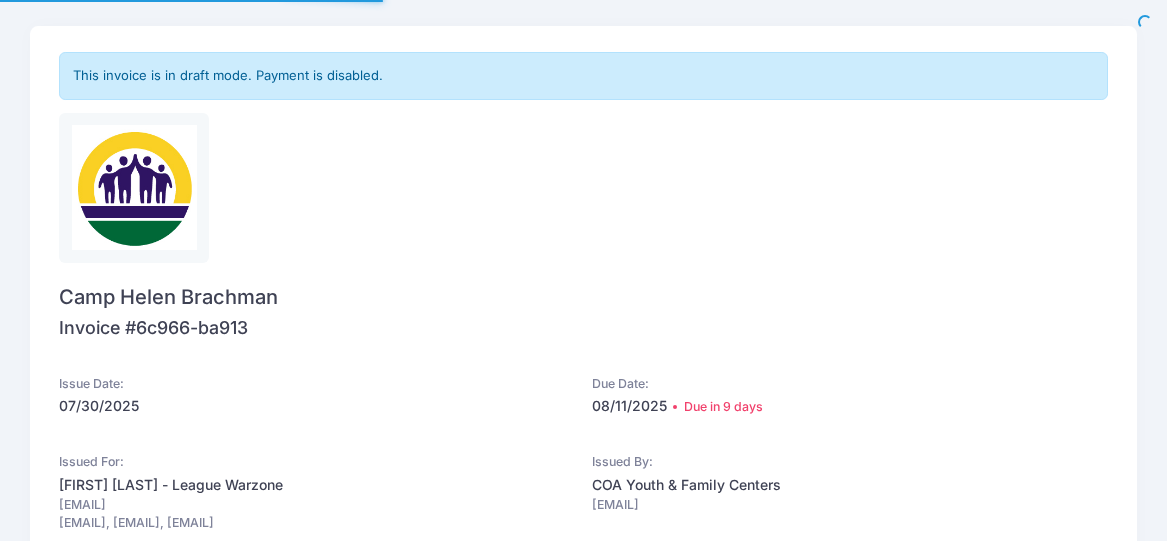 scroll, scrollTop: 0, scrollLeft: 0, axis: both 